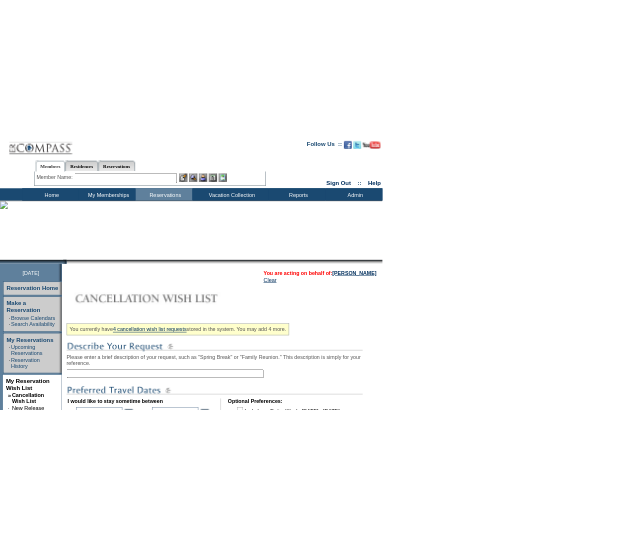 scroll, scrollTop: 280, scrollLeft: 0, axis: vertical 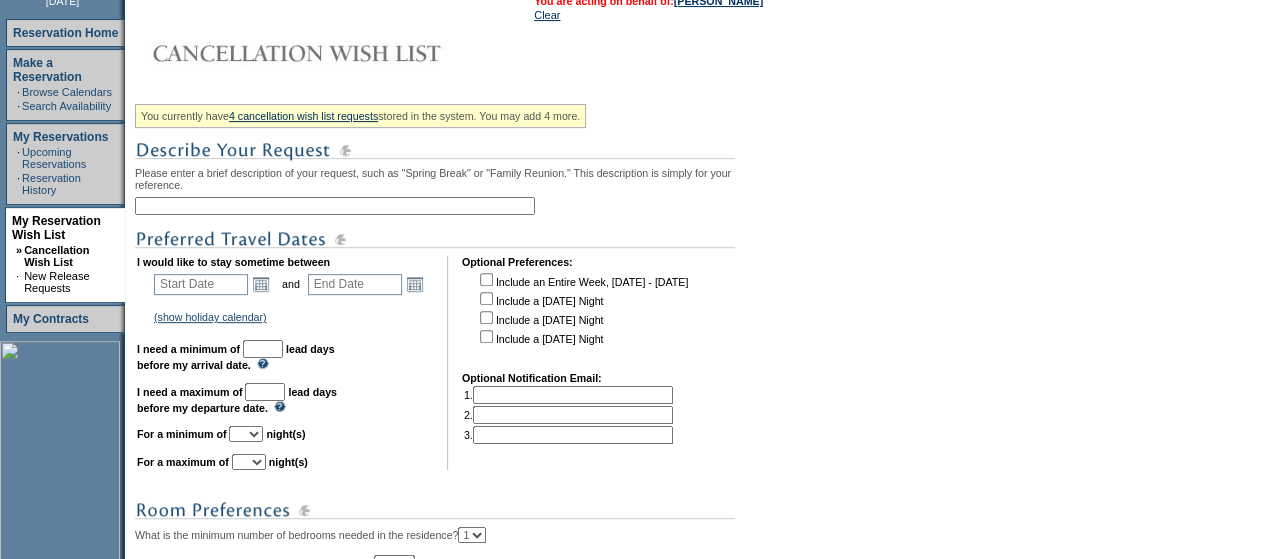 click at bounding box center [335, 206] 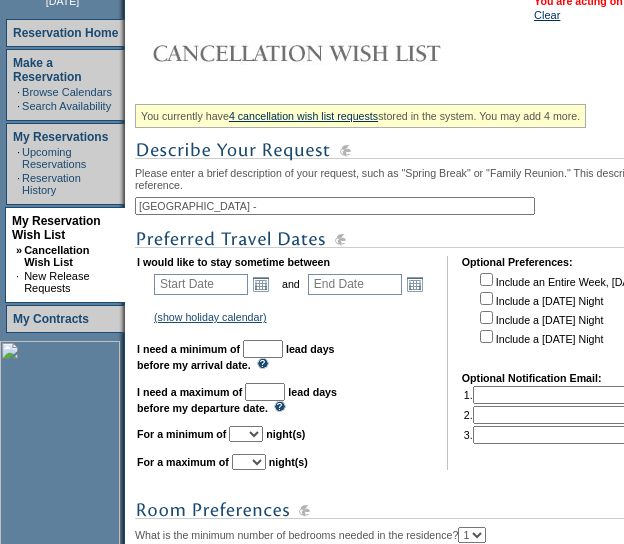 click on "[GEOGRAPHIC_DATA] -" at bounding box center [335, 206] 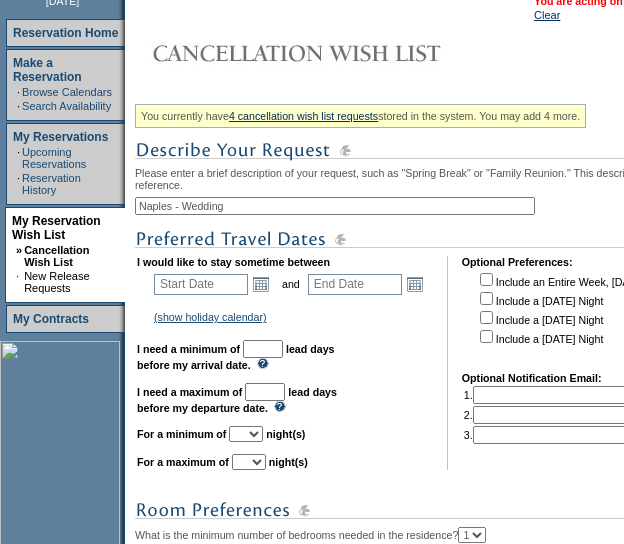 scroll, scrollTop: 334, scrollLeft: 0, axis: vertical 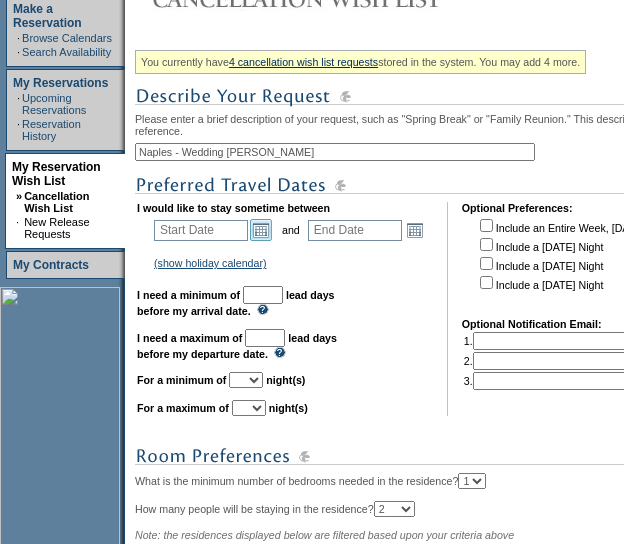 type on "Naples - Wedding Rachel" 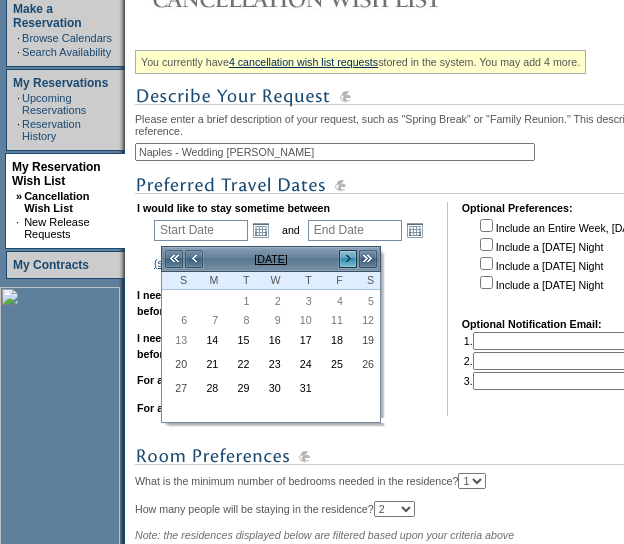 click on ">" at bounding box center [348, 259] 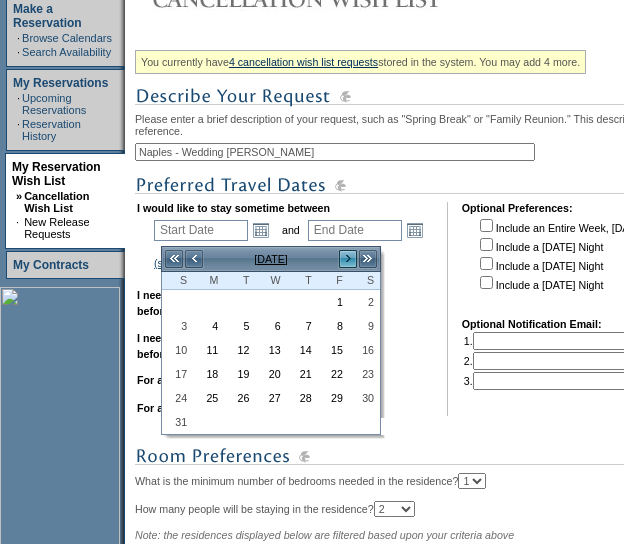 click on ">" at bounding box center [348, 259] 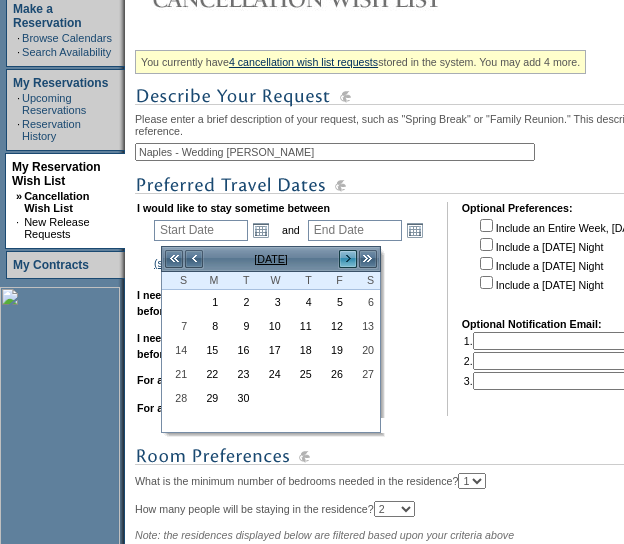 click on ">" at bounding box center (348, 259) 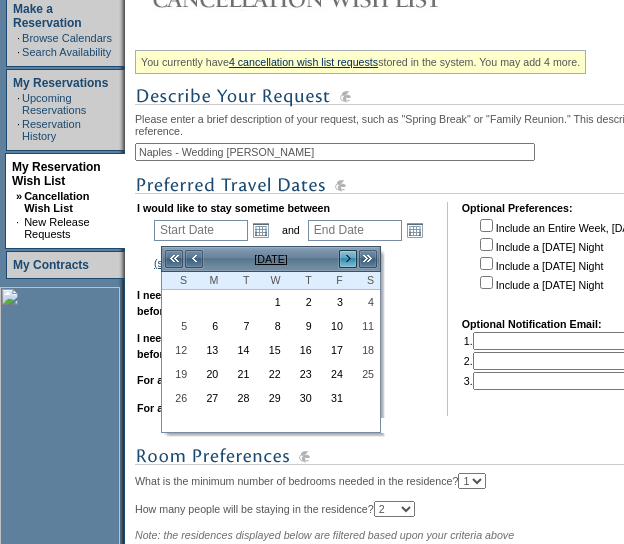 click on ">" at bounding box center [348, 259] 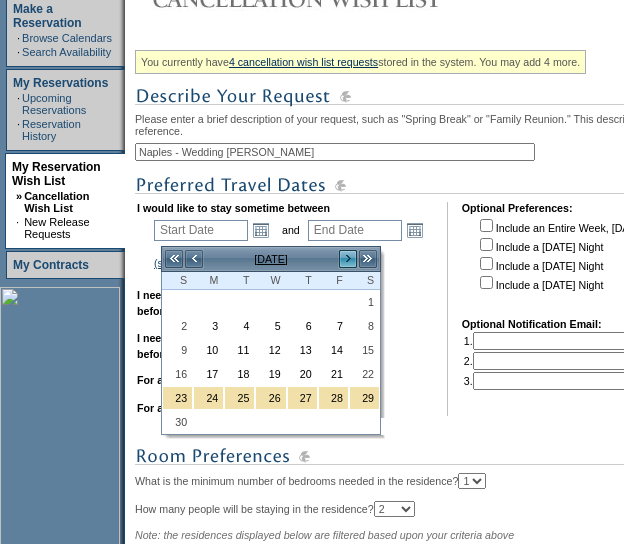 click on ">" at bounding box center [348, 259] 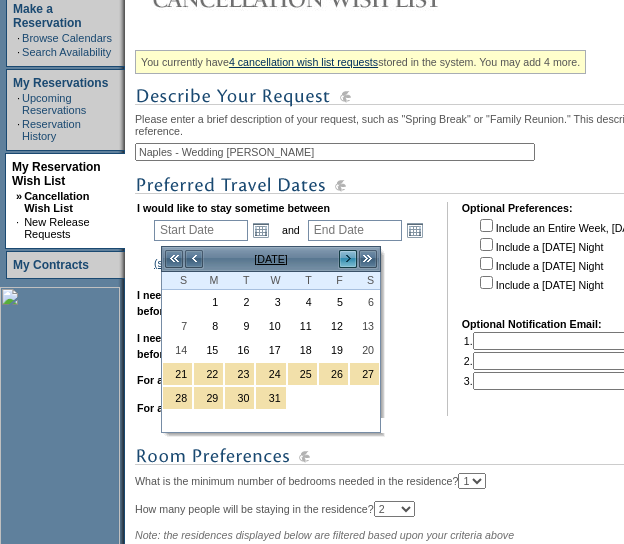 click on ">" at bounding box center [348, 259] 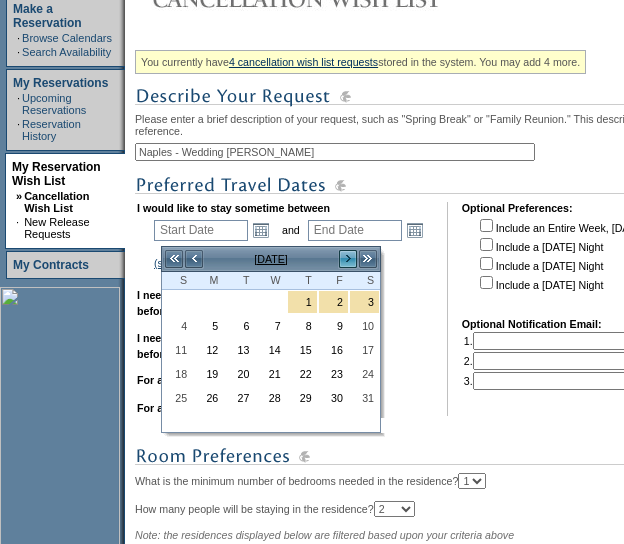 click on ">" at bounding box center [348, 259] 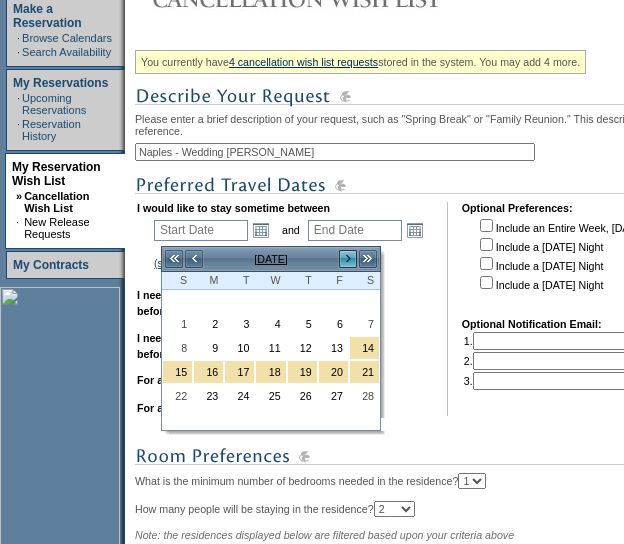 click on ">" at bounding box center [348, 259] 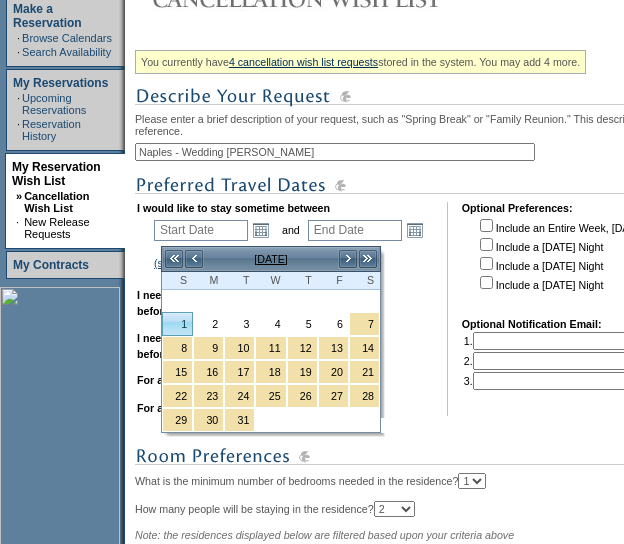 click on "1" at bounding box center [177, 324] 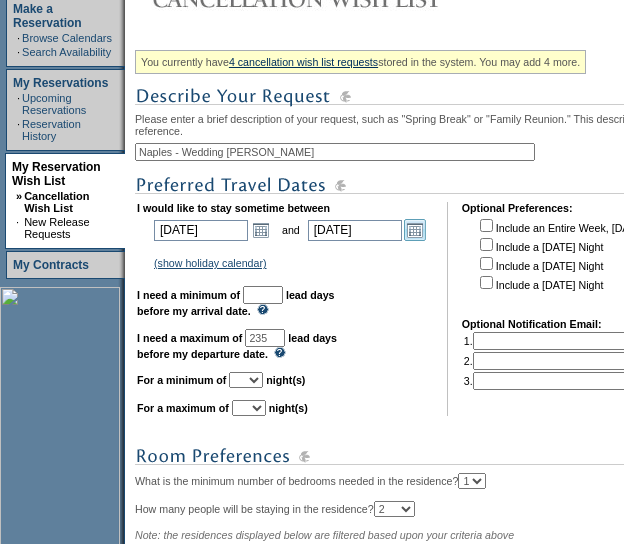 click on "Open the calendar popup." at bounding box center (415, 230) 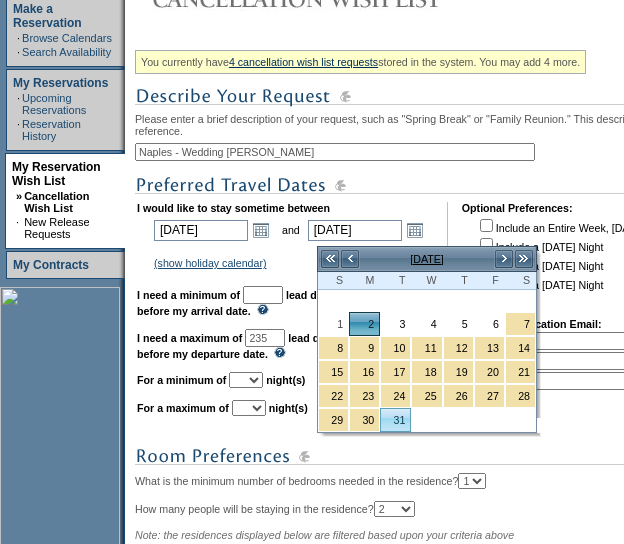 click on "31" at bounding box center (395, 420) 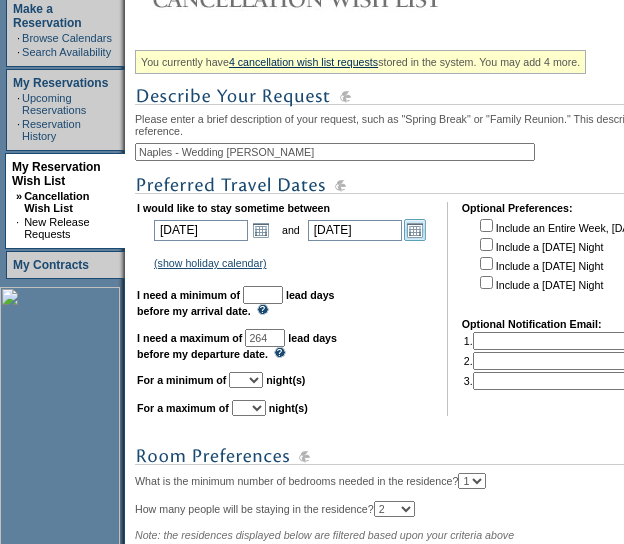 click on "Open the calendar popup." at bounding box center (415, 230) 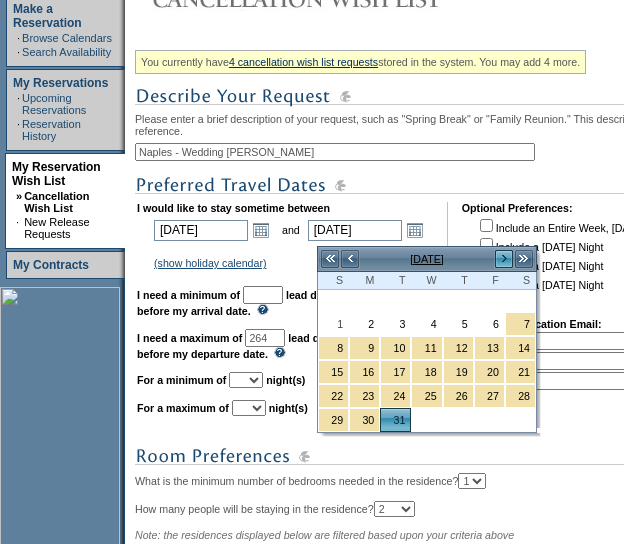 click on ">" at bounding box center (504, 259) 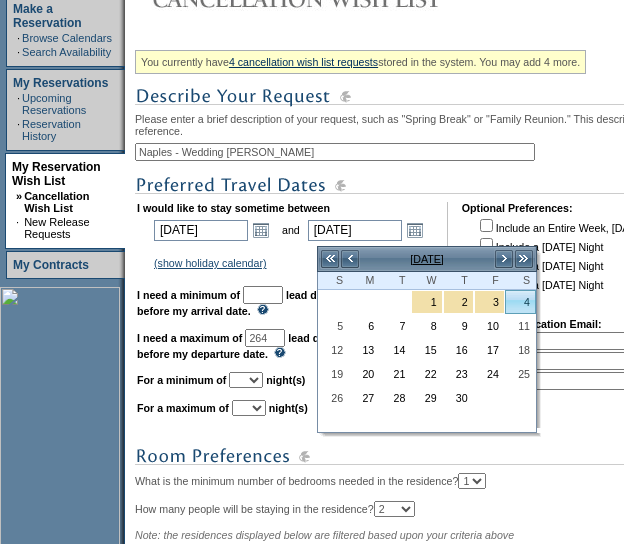 click on "4" at bounding box center [520, 302] 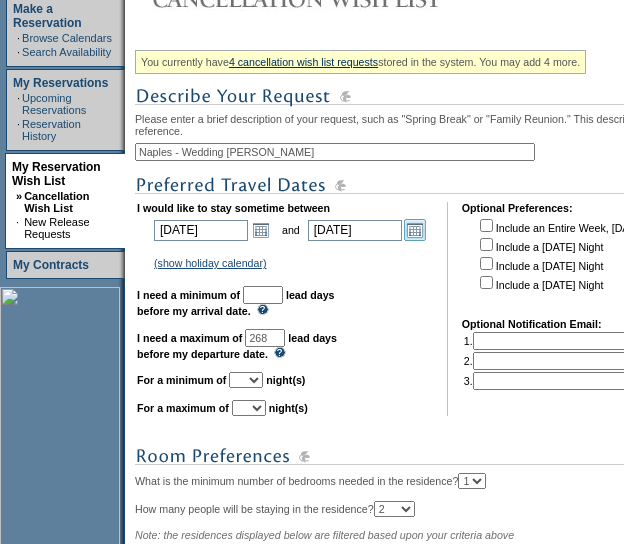 click on "Open the calendar popup." at bounding box center [415, 230] 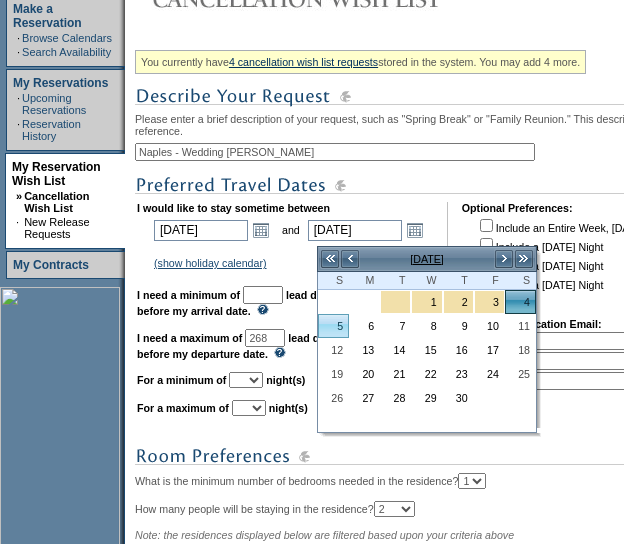 click on "5" at bounding box center (333, 326) 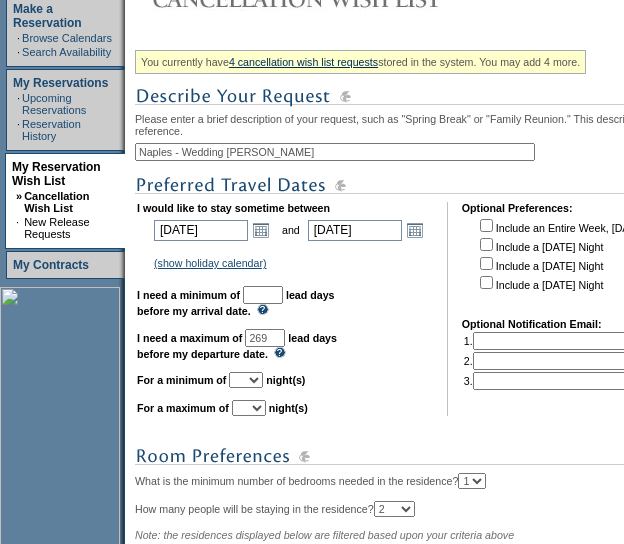 click at bounding box center [263, 295] 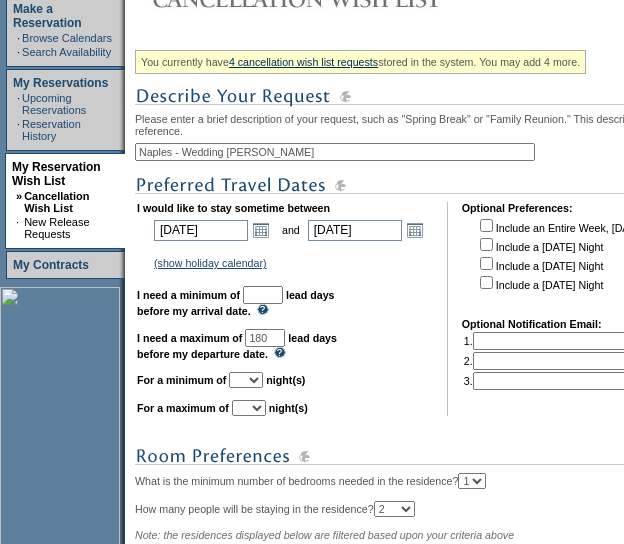 type on "180" 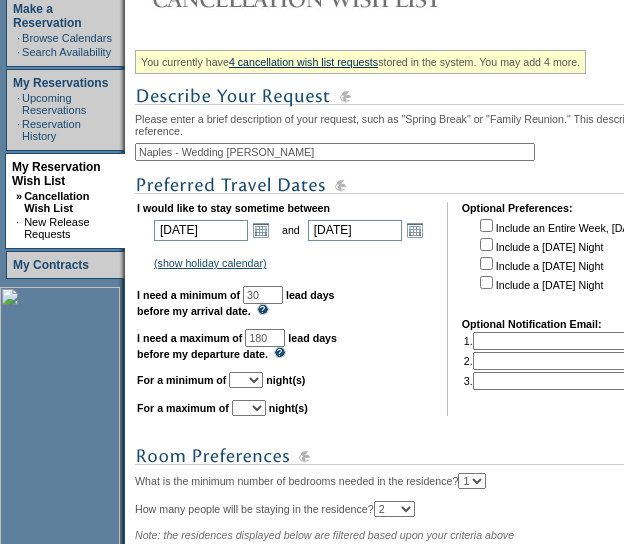 type on "30" 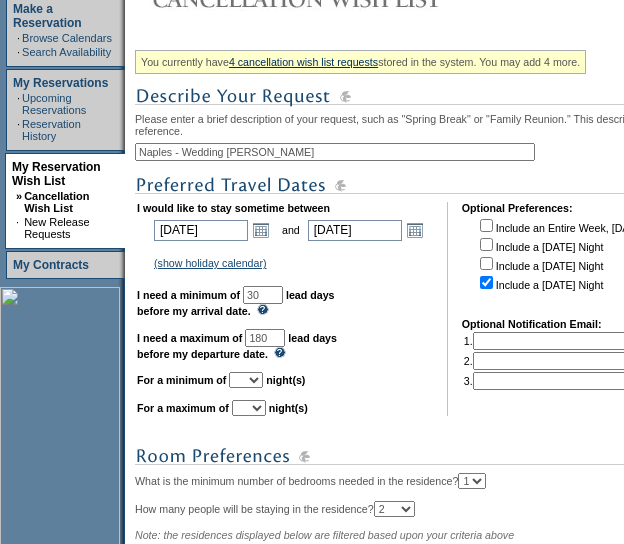 click at bounding box center [486, 263] 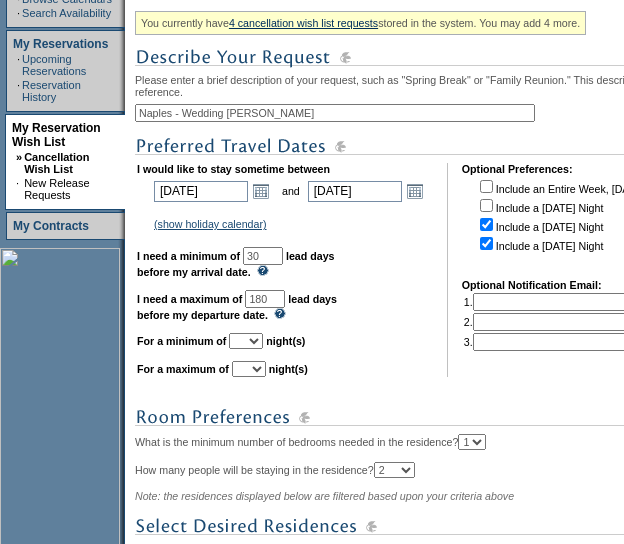 scroll, scrollTop: 374, scrollLeft: 0, axis: vertical 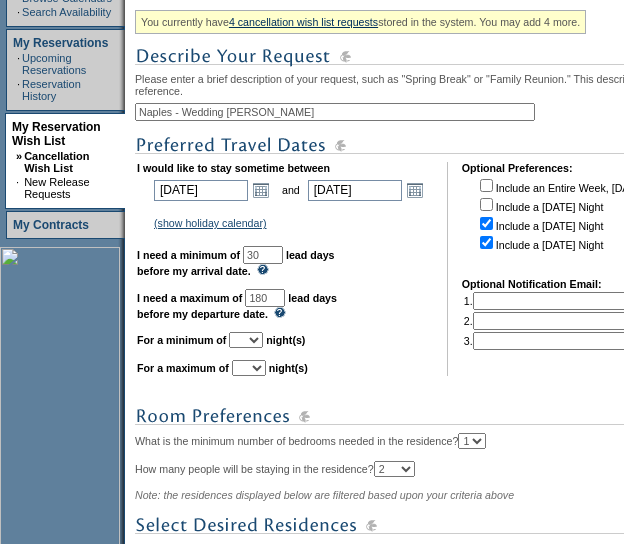 click on "1
2
3
4
5
6
7
8
9
10
11
12
13
14" at bounding box center [246, 340] 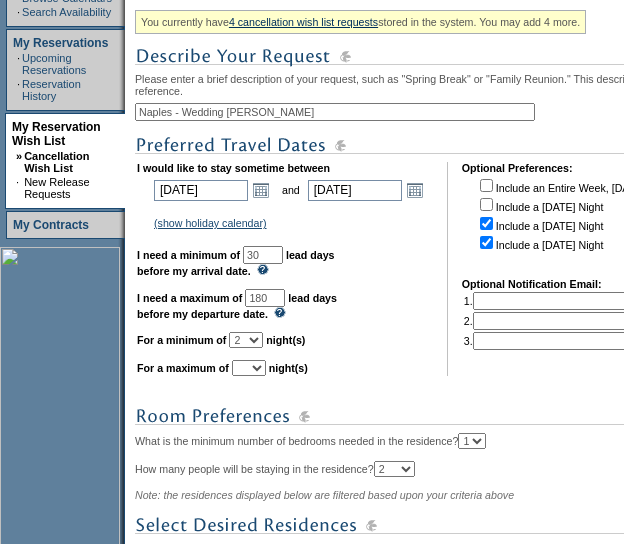 click on "1
2
3
4
5
6
7
8
9
10
11
12
13
14" at bounding box center [246, 340] 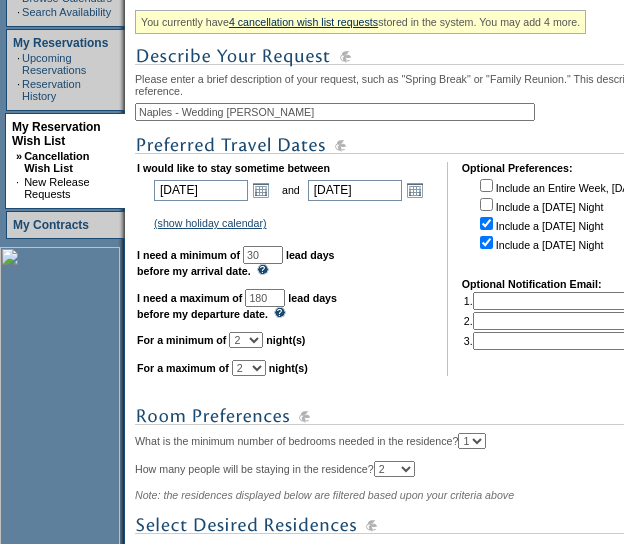 click on "1
2
3
4
5
6
7
8
9
10
11
12
13
14" at bounding box center [249, 368] 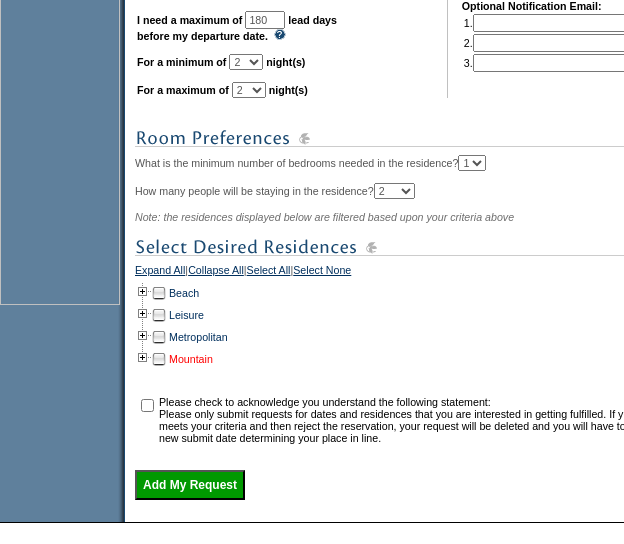 scroll, scrollTop: 668, scrollLeft: 0, axis: vertical 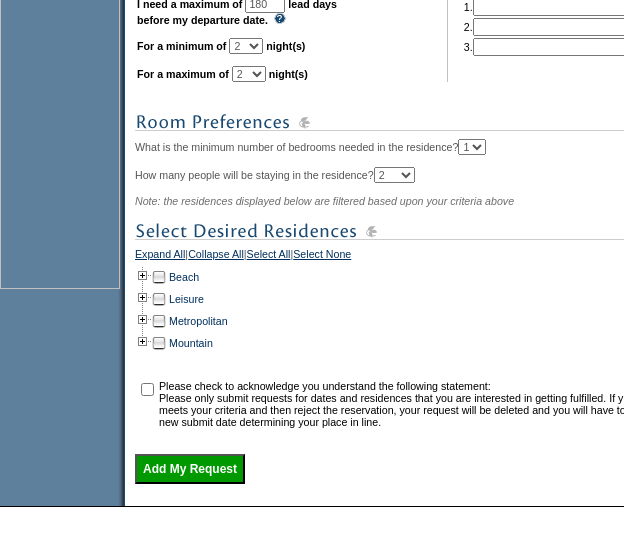 click on "You currently have
4 cancellation wish list requests
stored in the system.
You may add 4 more.
Please enter a brief description of your request, such as "Spring Break" or "Family Reunion." This description is simply for your reference.
Naples - Wedding Rachel" at bounding box center (450, 64) 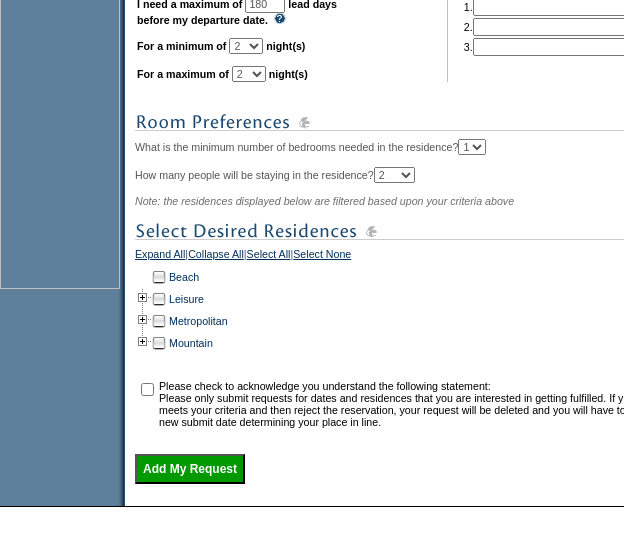 click at bounding box center (143, 277) 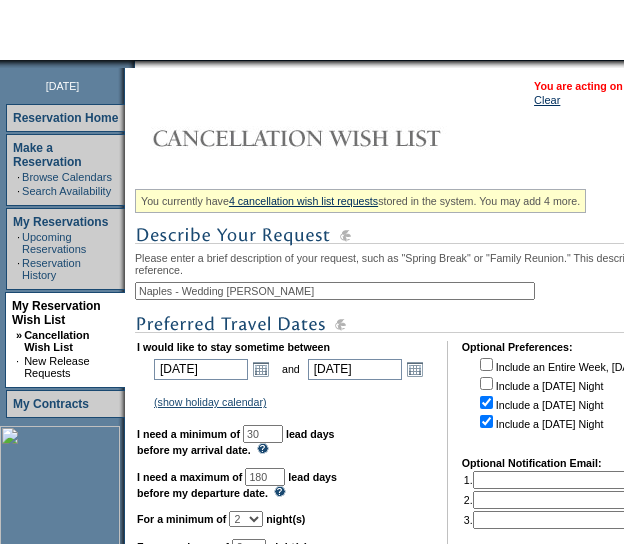 scroll, scrollTop: 196, scrollLeft: 0, axis: vertical 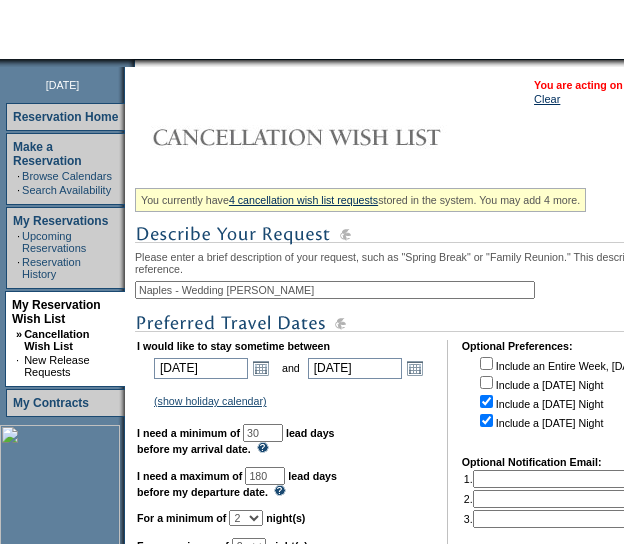 click on "Naples - Wedding Rachel" at bounding box center (335, 290) 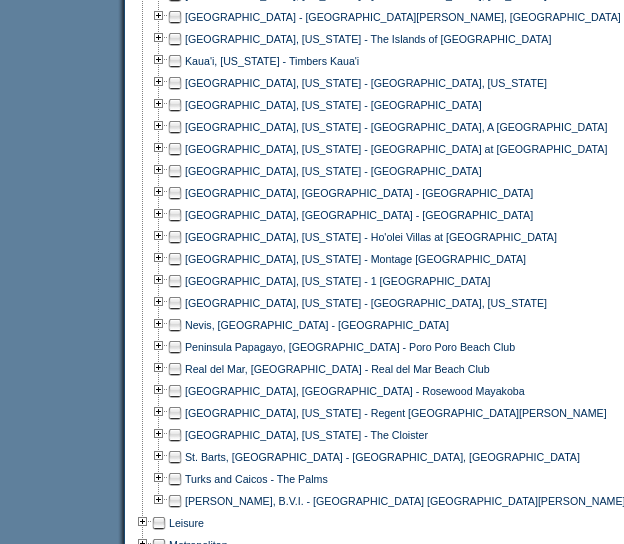 scroll, scrollTop: 1041, scrollLeft: 0, axis: vertical 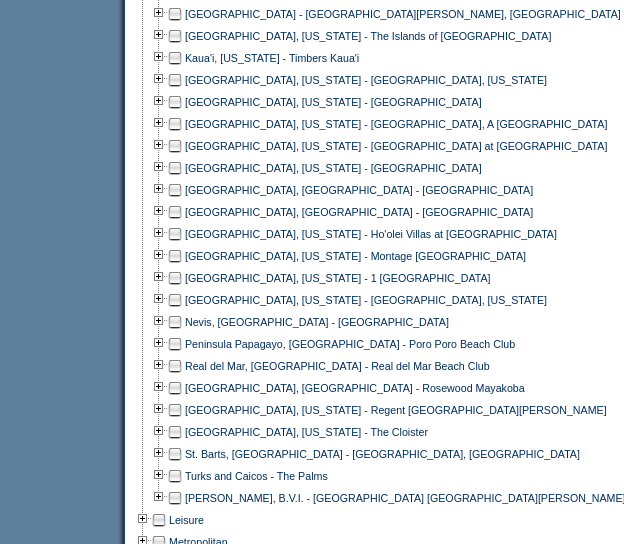 type on "Naples - Wedding [PERSON_NAME] NPH March" 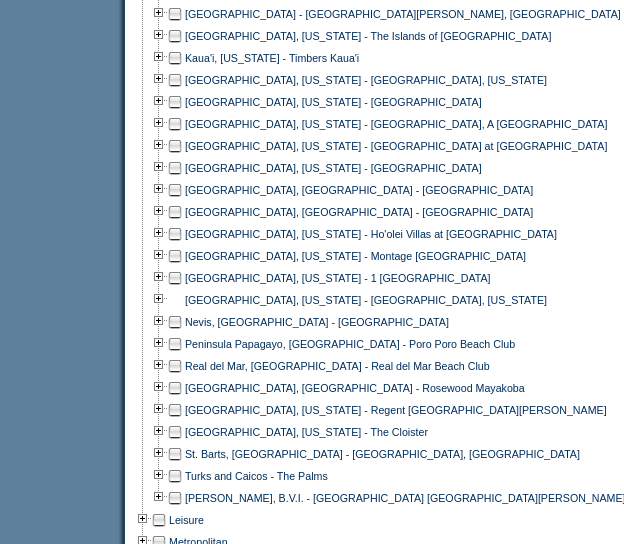 scroll, scrollTop: 1371, scrollLeft: 0, axis: vertical 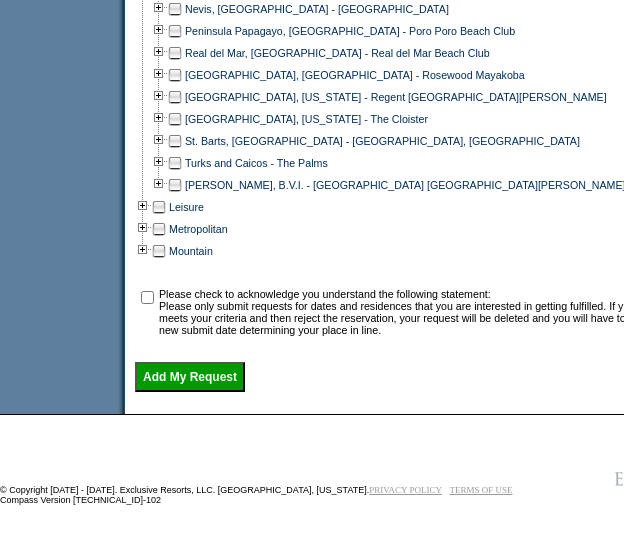 click at bounding box center (147, 297) 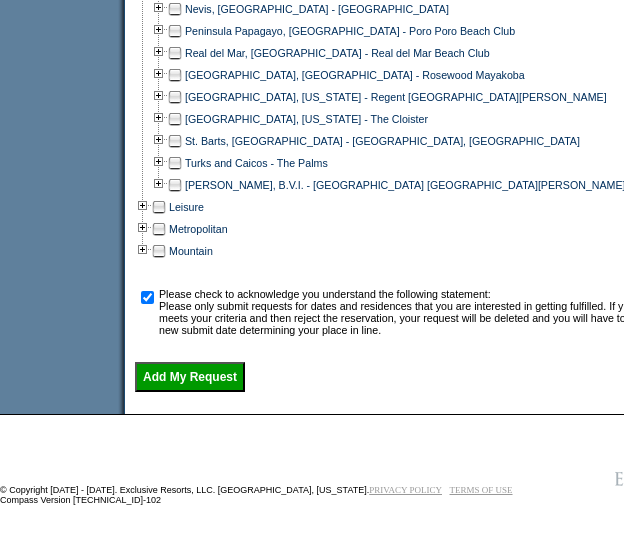 click at bounding box center (450, 403) 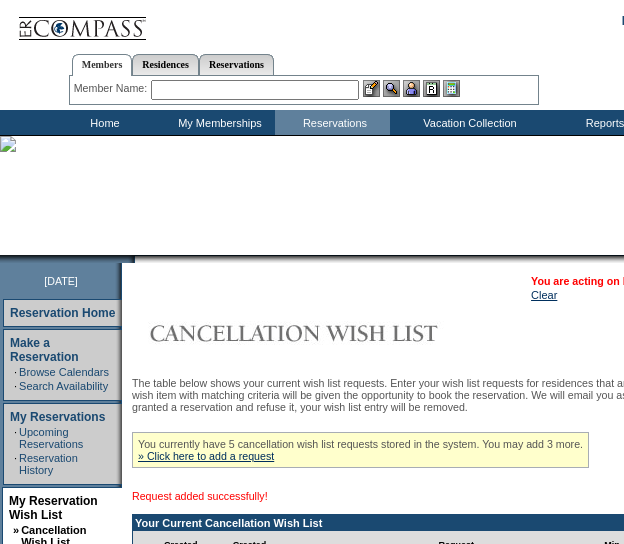 scroll, scrollTop: 90, scrollLeft: 0, axis: vertical 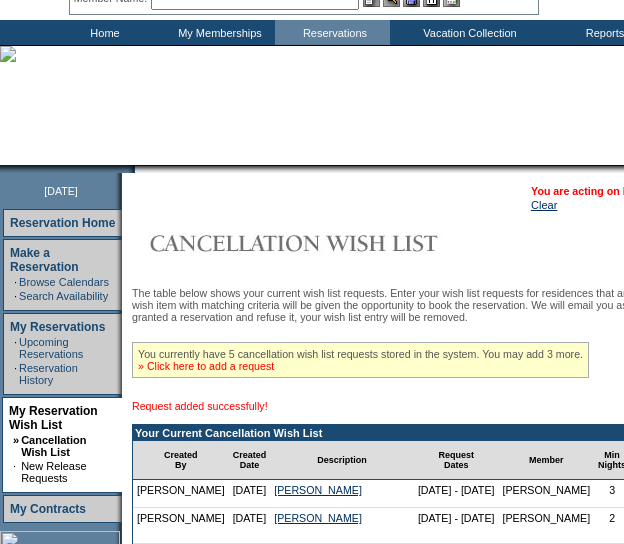 click on "» Click here to add a request" at bounding box center [206, 366] 